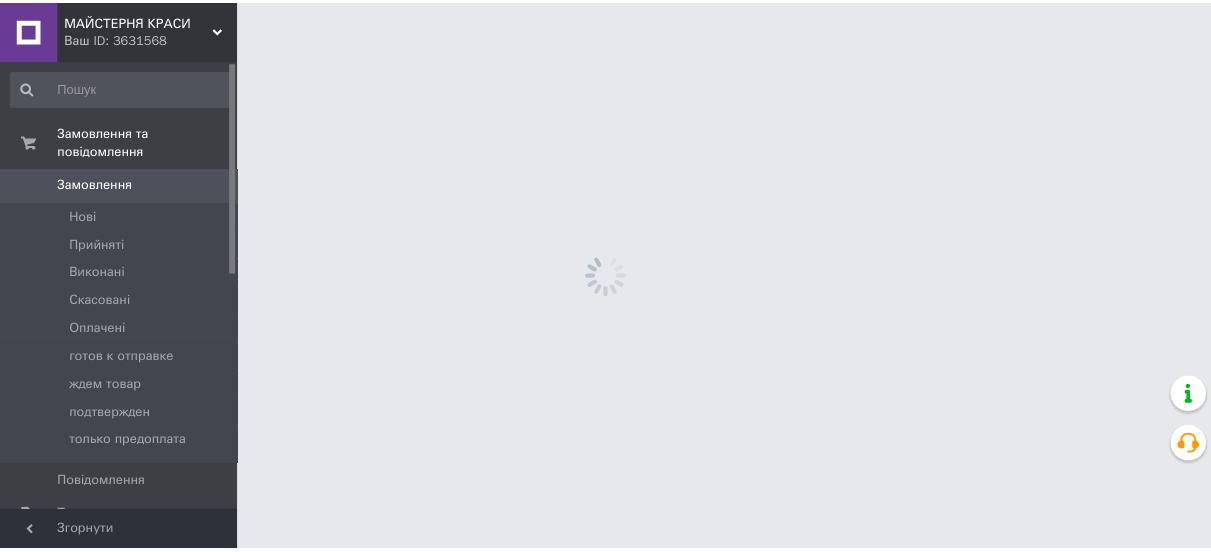 scroll, scrollTop: 0, scrollLeft: 0, axis: both 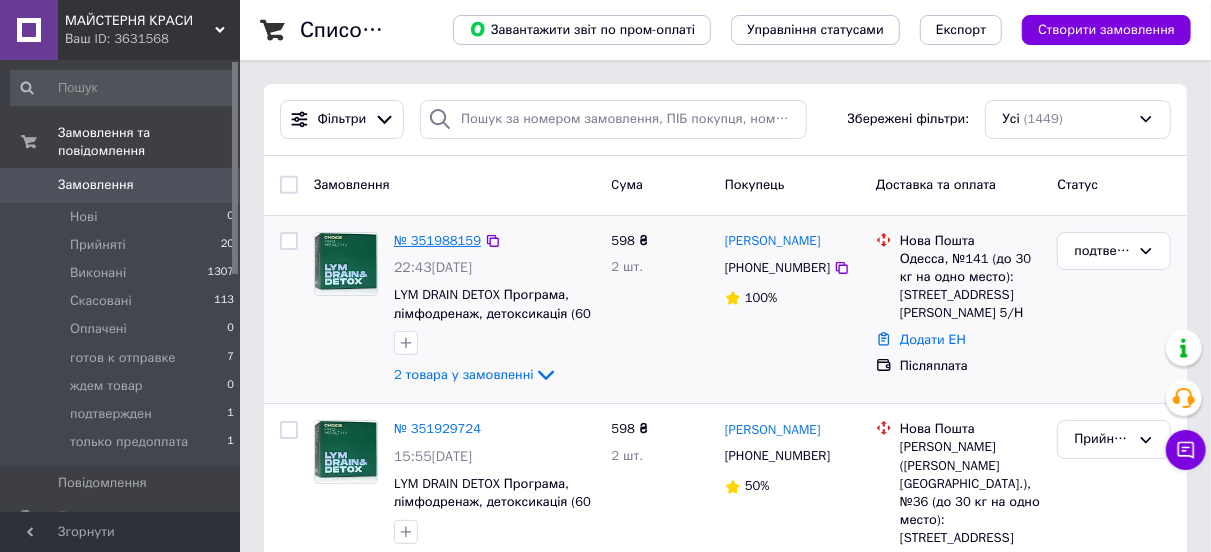 click on "№ 351988159" at bounding box center [437, 240] 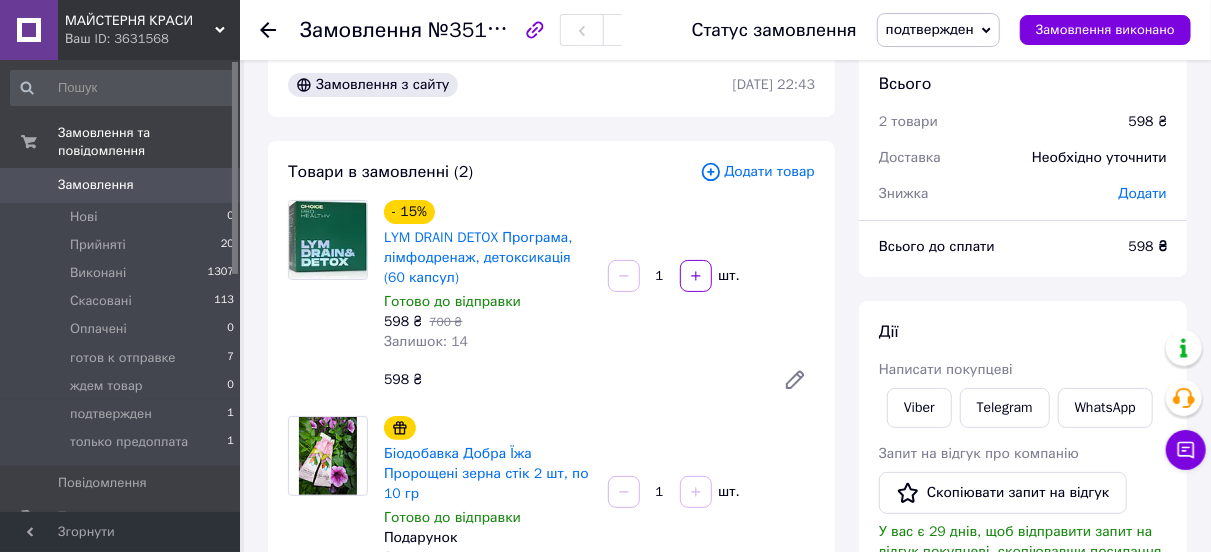 scroll, scrollTop: 0, scrollLeft: 0, axis: both 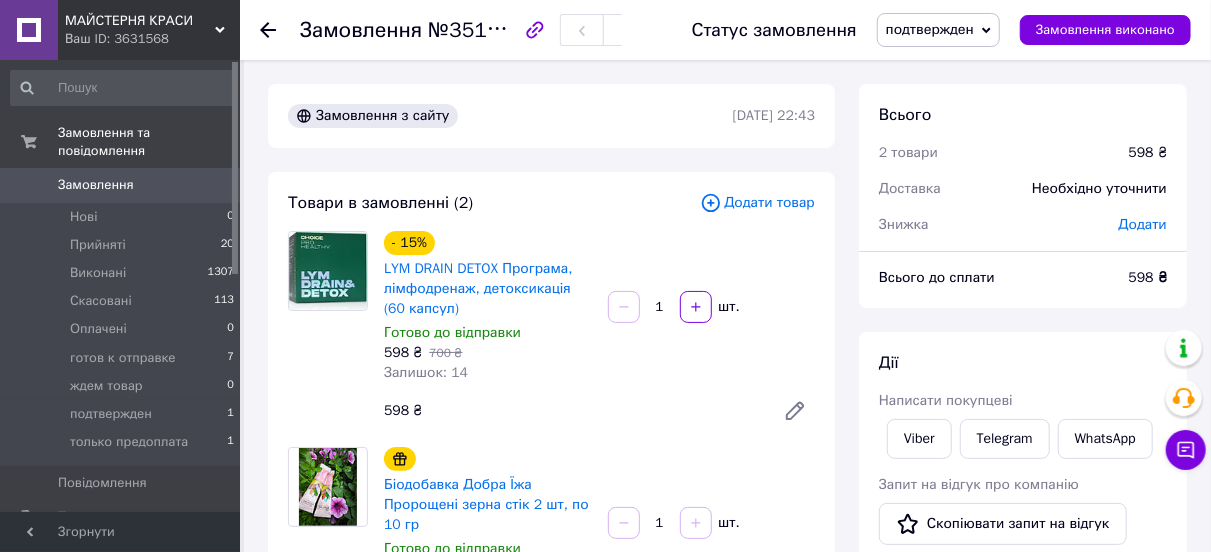 click 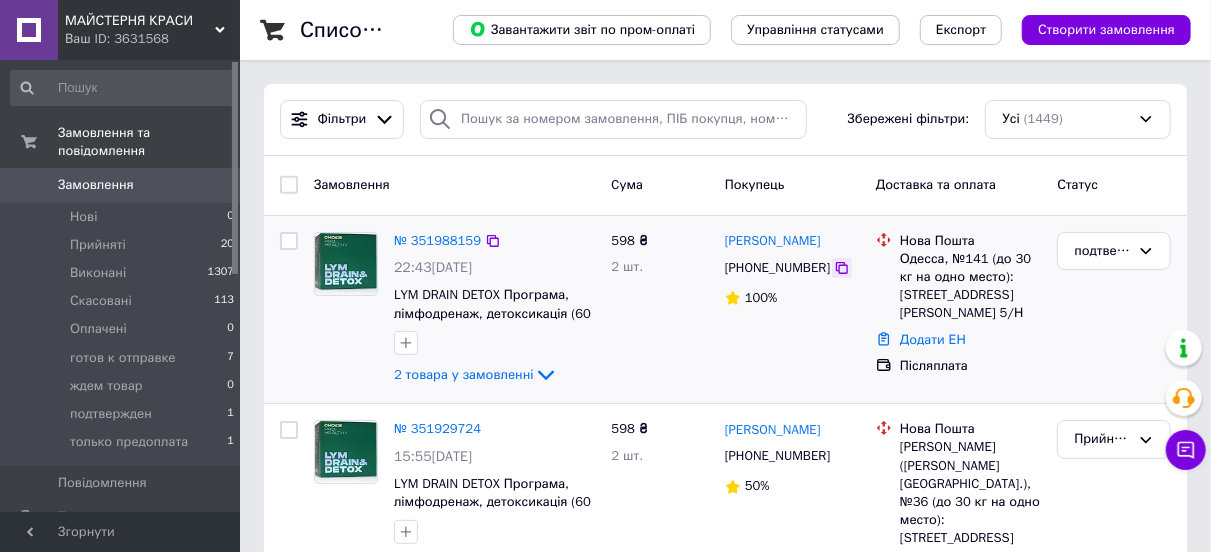 click 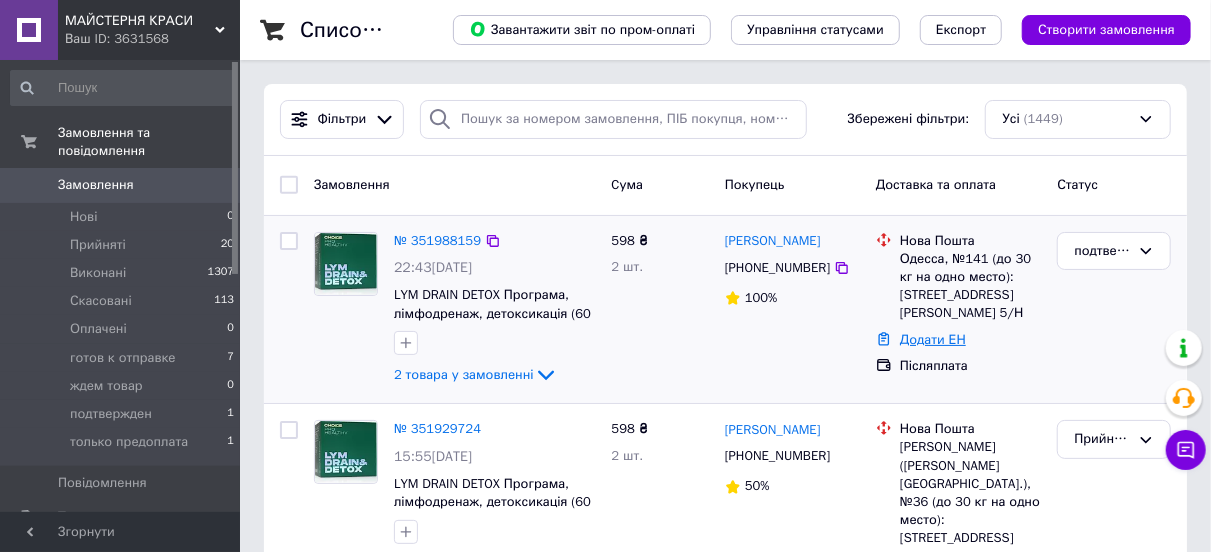 click on "Додати ЕН" at bounding box center (933, 339) 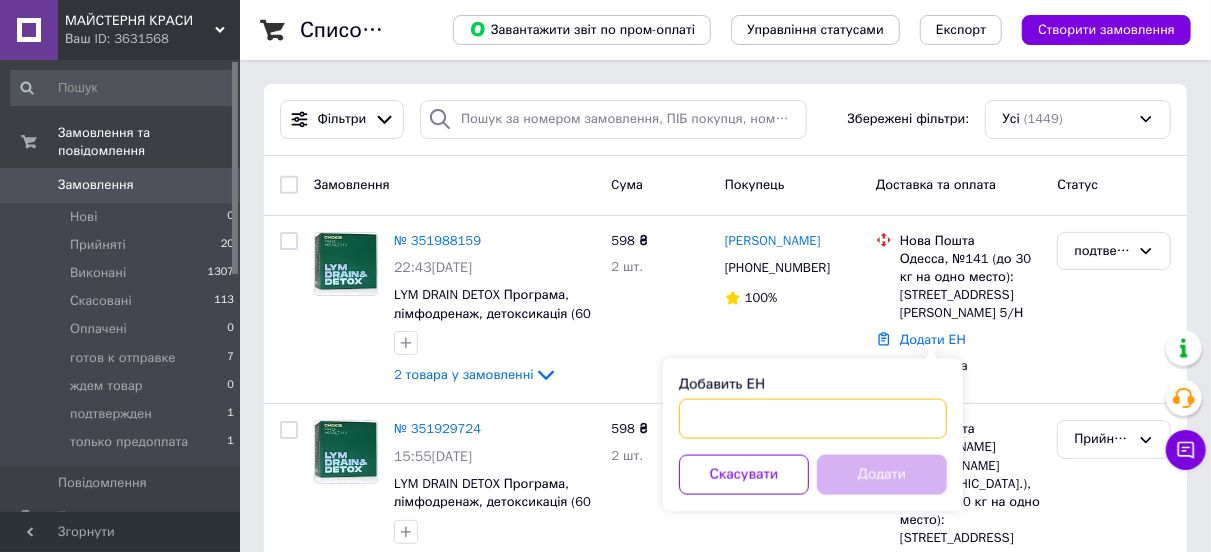 click on "Добавить ЕН" at bounding box center (813, 419) 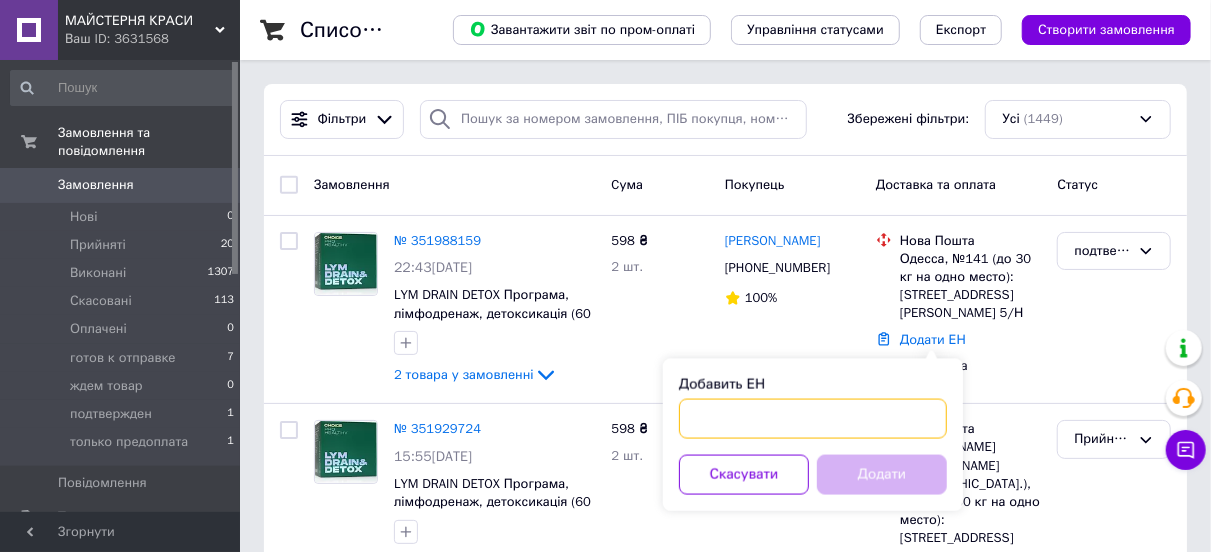 paste on "20451202887764" 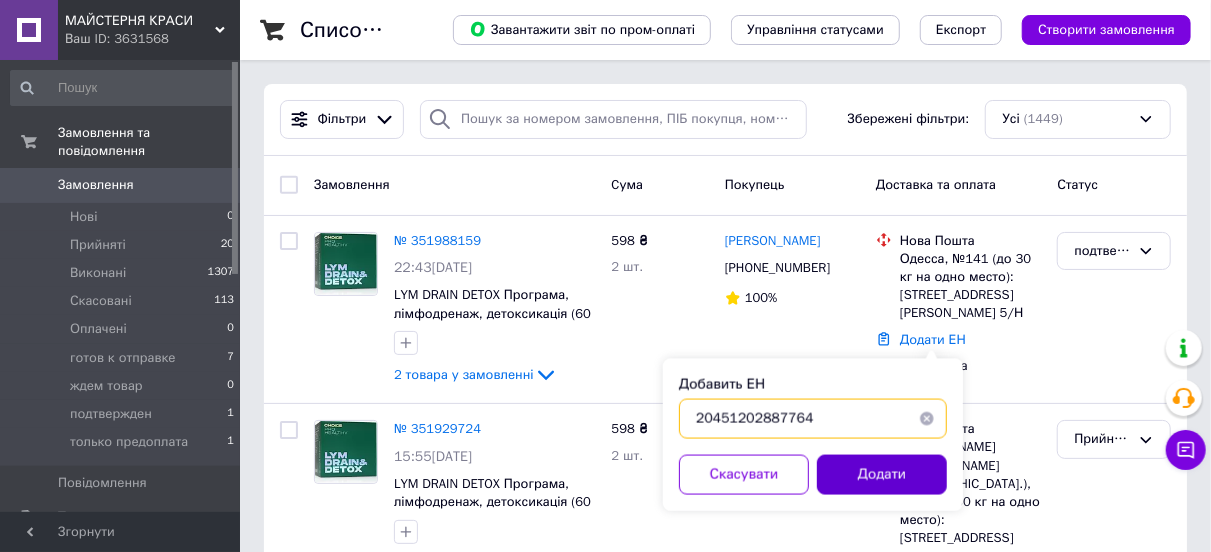 type on "20451202887764" 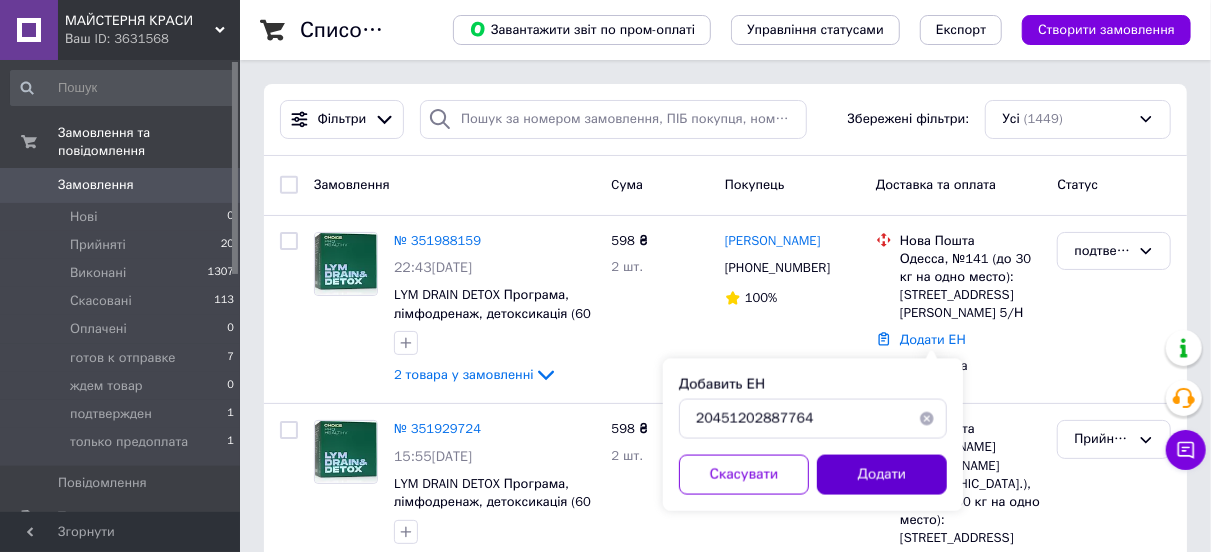 click on "Додати" at bounding box center [882, 475] 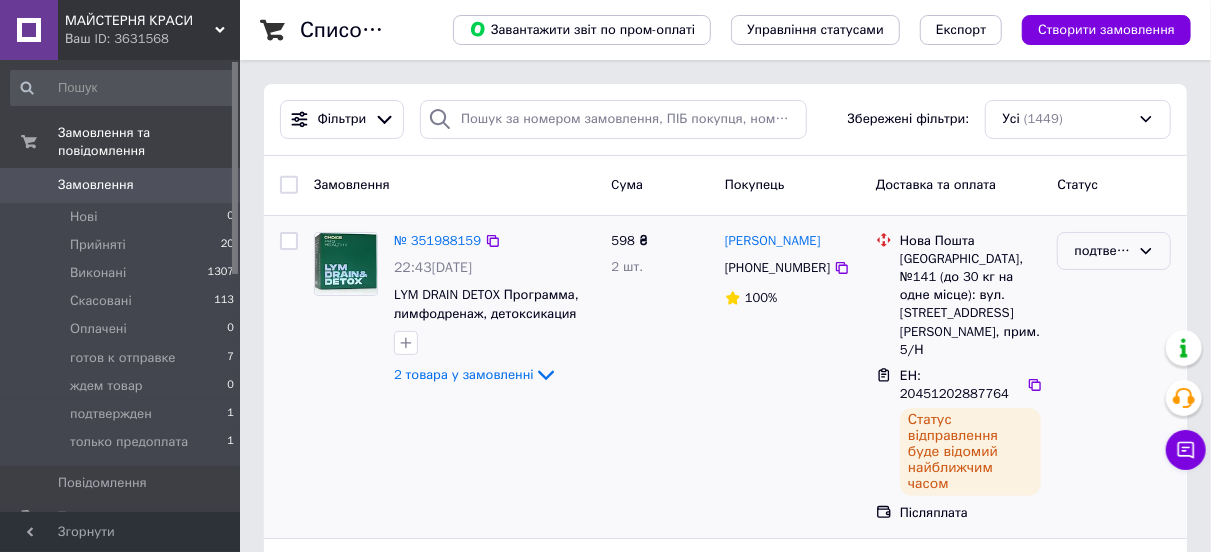 click 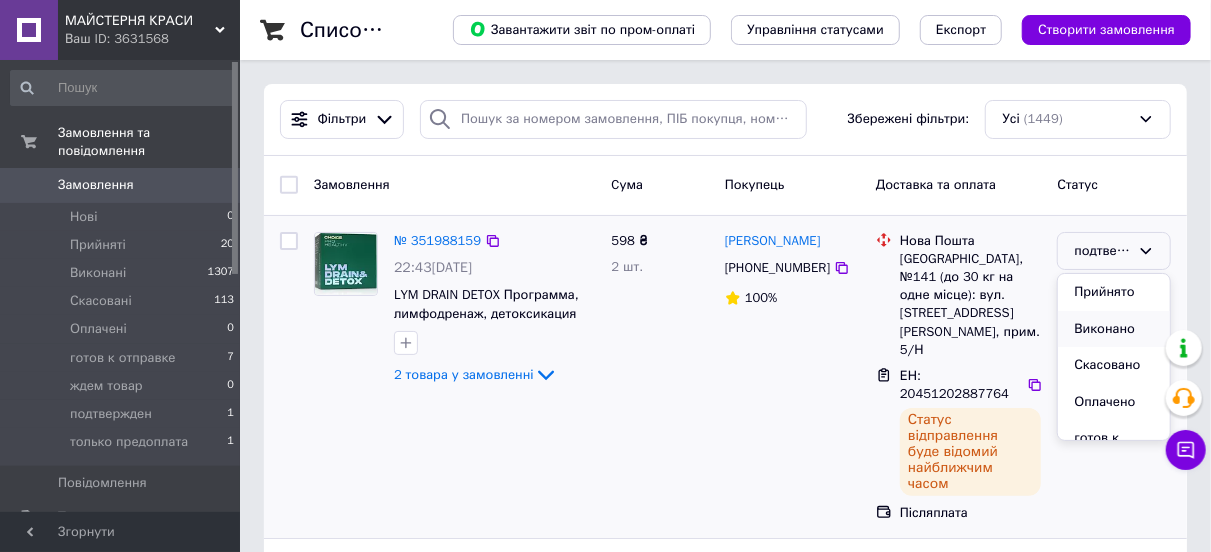 scroll, scrollTop: 100, scrollLeft: 0, axis: vertical 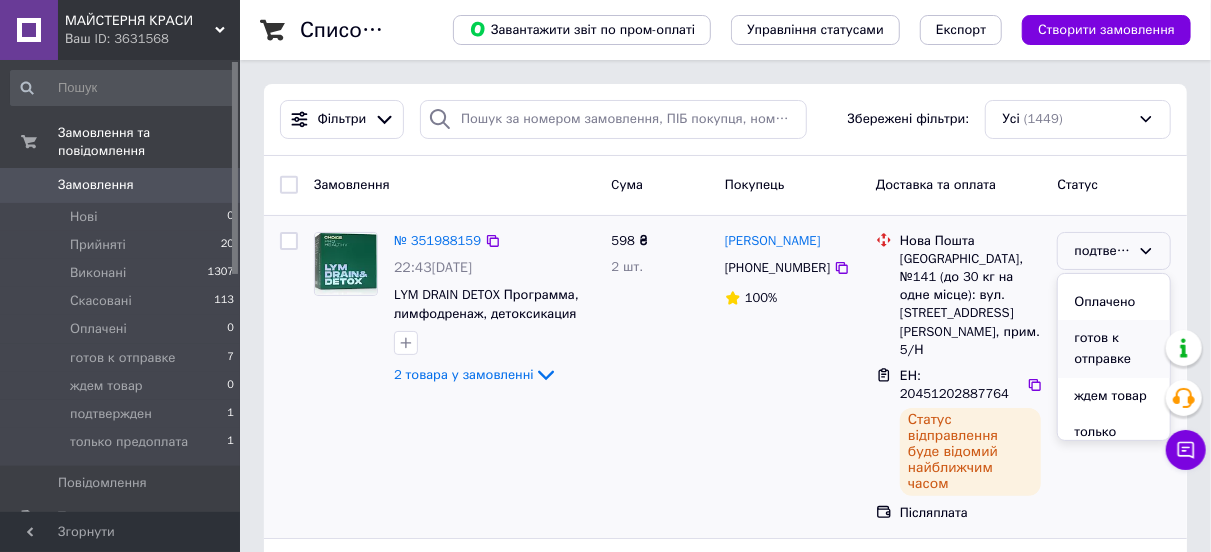 click on "готов к отправке" at bounding box center (1114, 348) 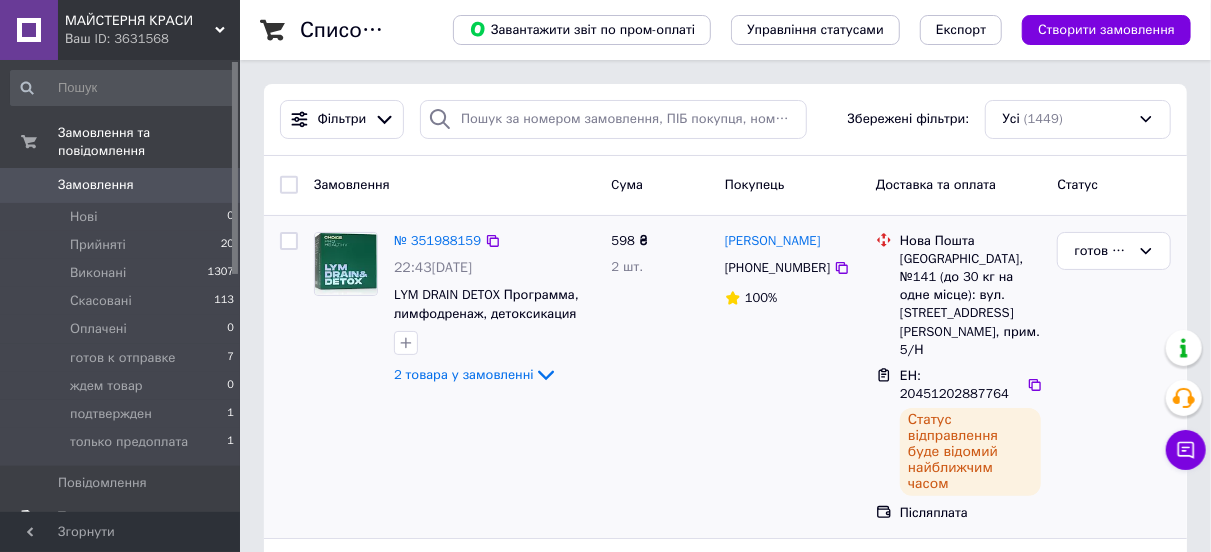 click on "Товари та послуги" at bounding box center (115, 517) 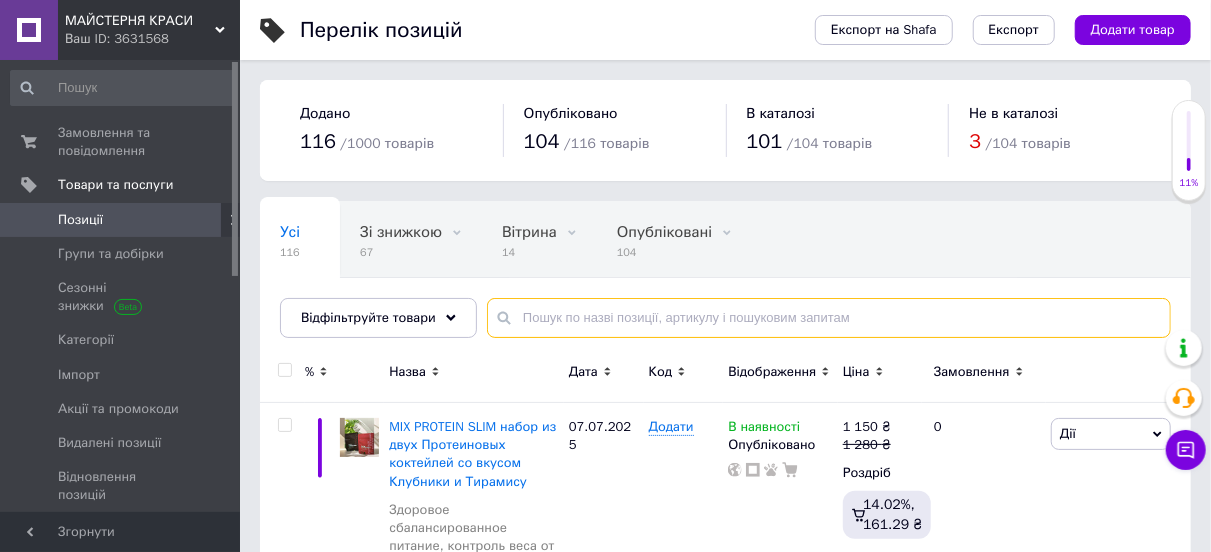 click at bounding box center (829, 318) 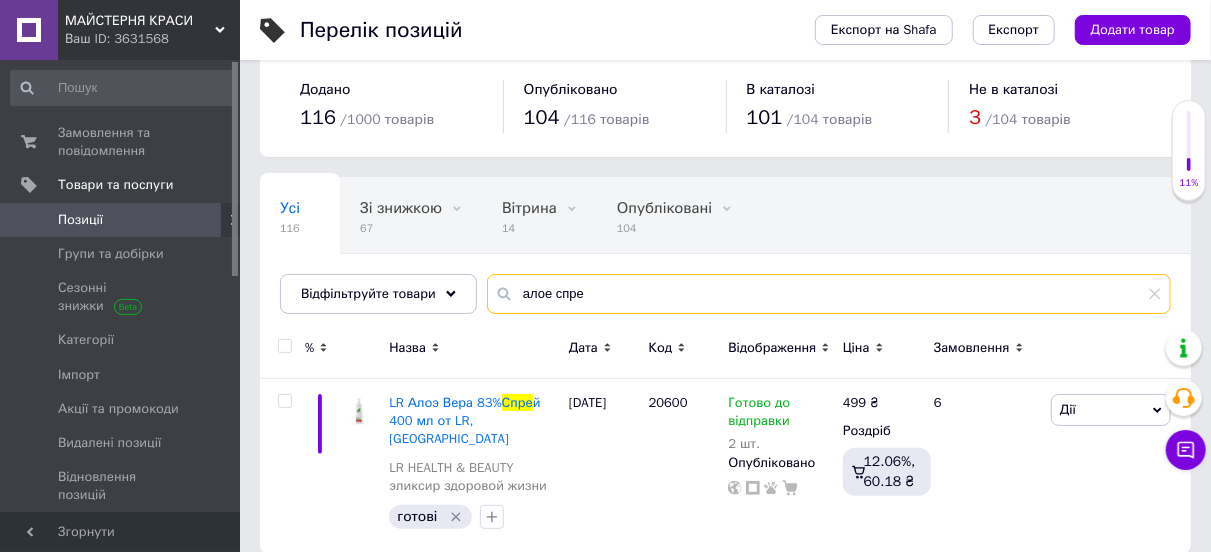 scroll, scrollTop: 38, scrollLeft: 0, axis: vertical 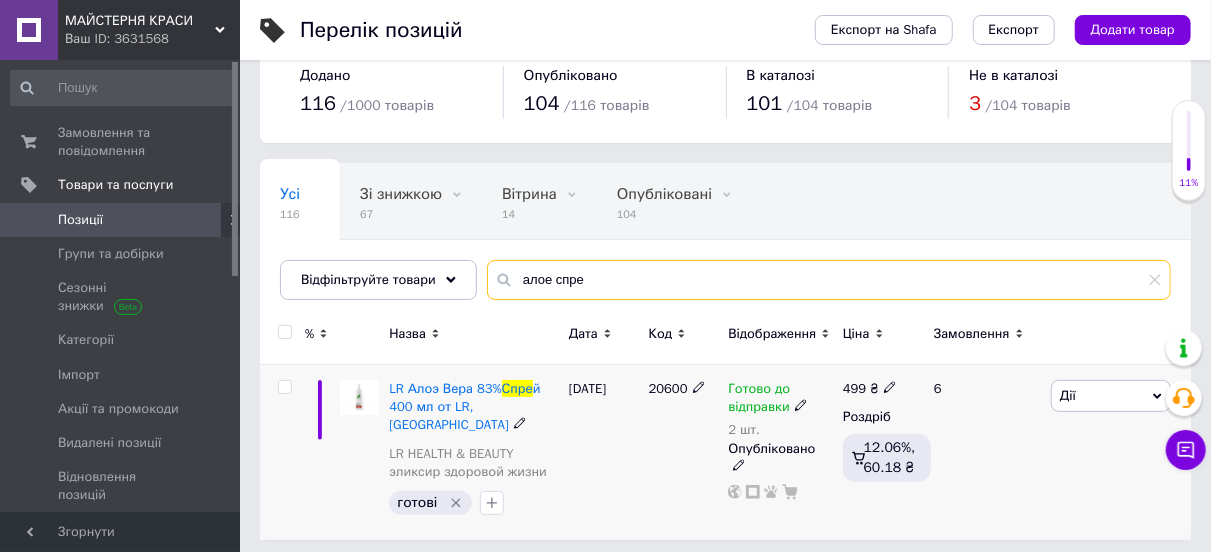 type on "алое спре" 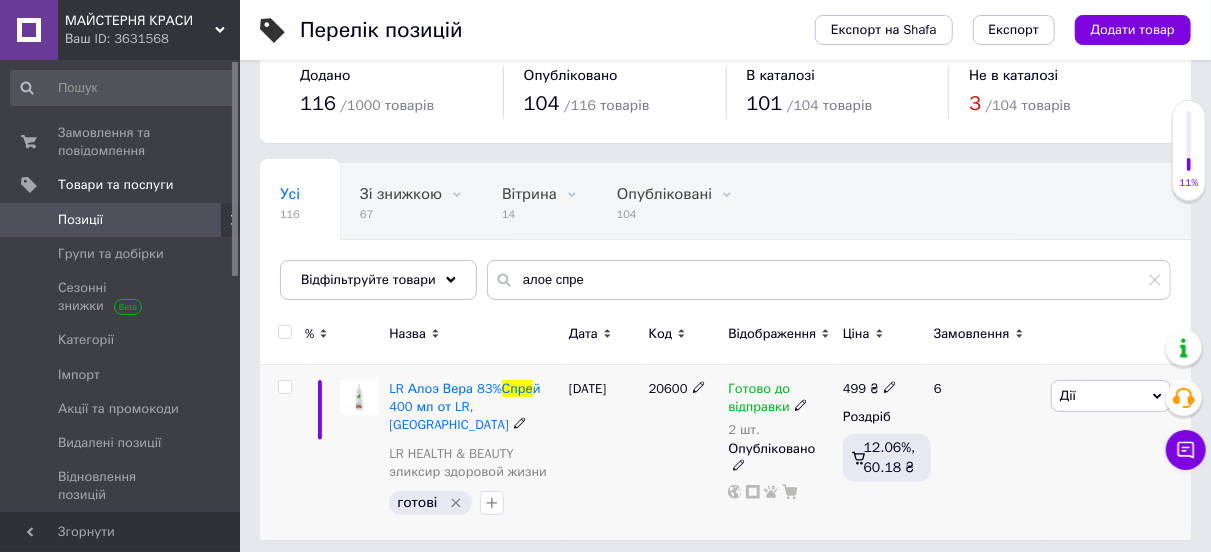 click 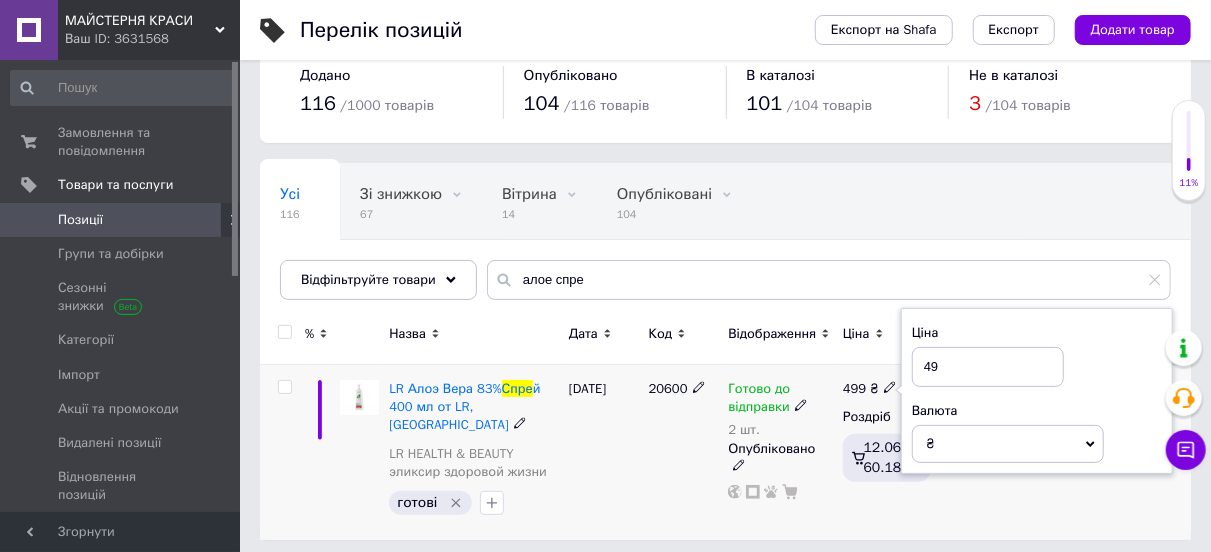 type on "4" 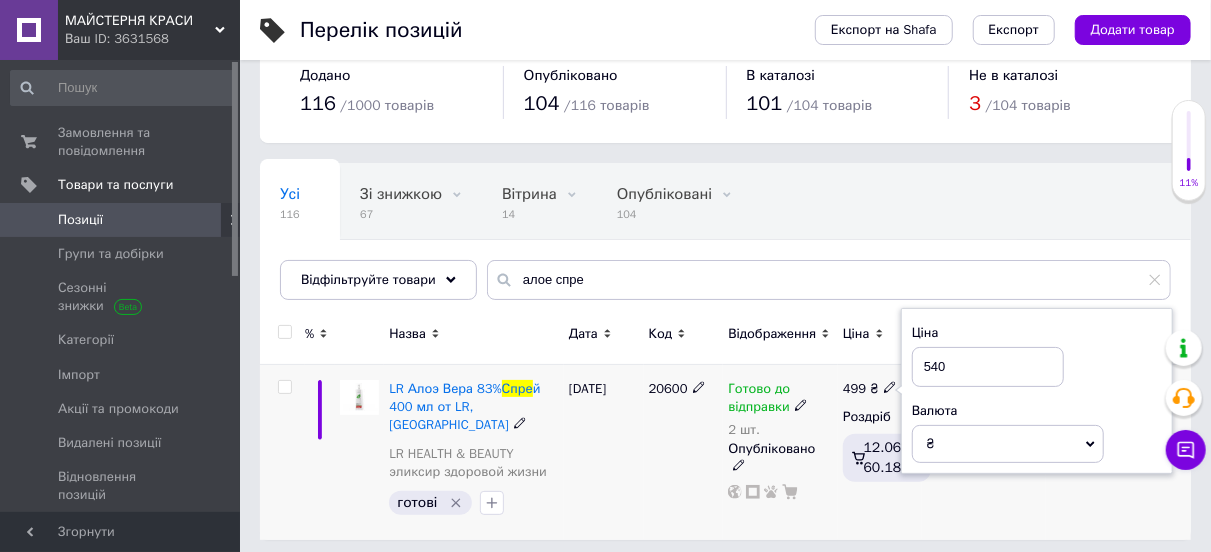 type on "540" 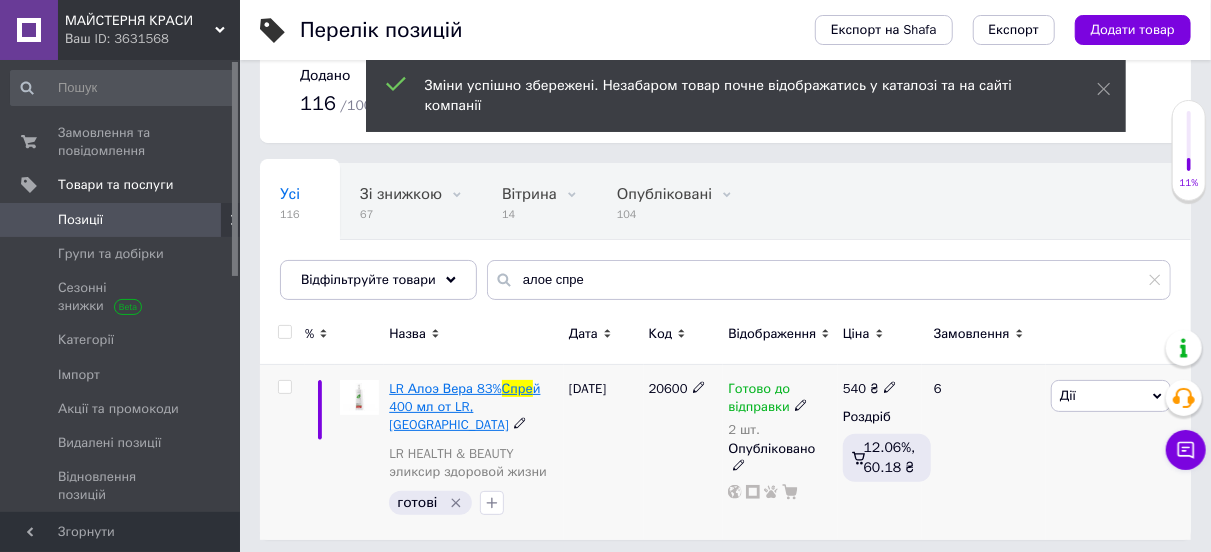 click on "LR  Алоэ Вера 83%" at bounding box center [445, 388] 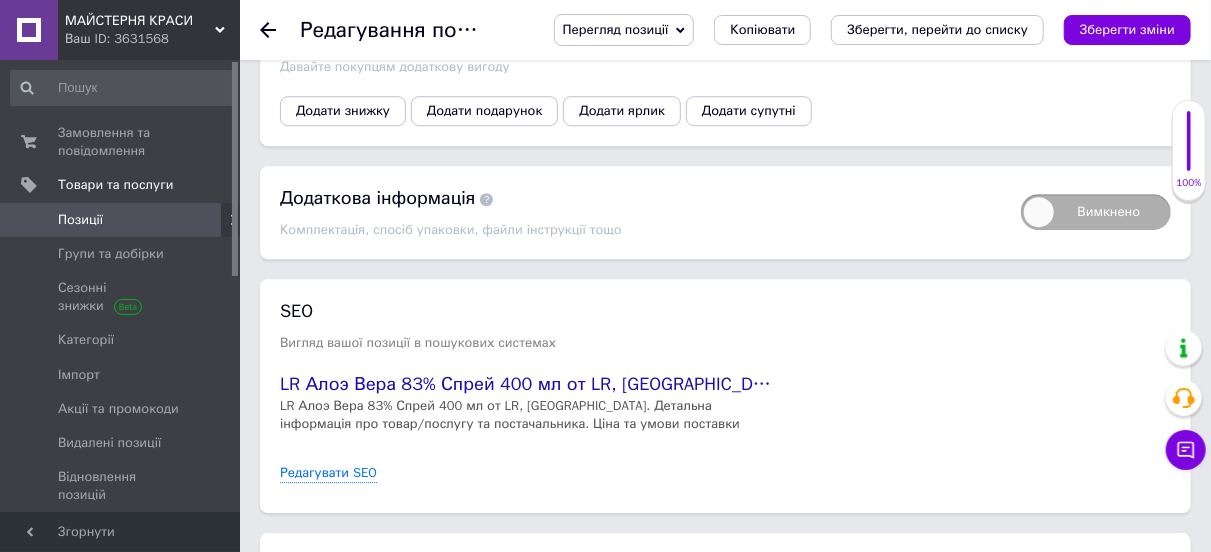 scroll, scrollTop: 2800, scrollLeft: 0, axis: vertical 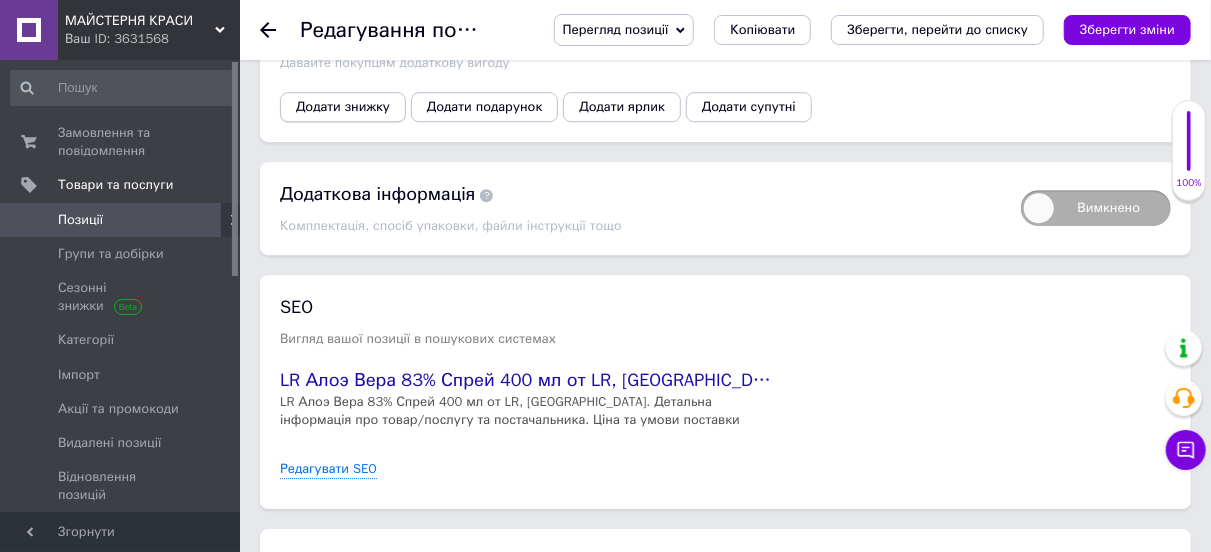 click on "Додати знижку" at bounding box center [343, 107] 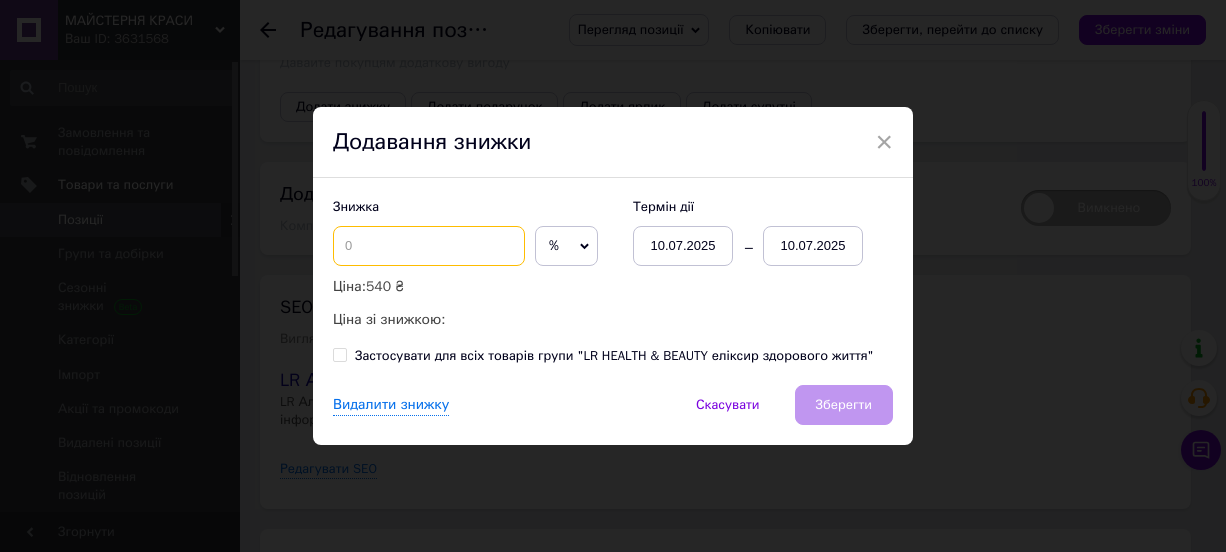 click at bounding box center (429, 246) 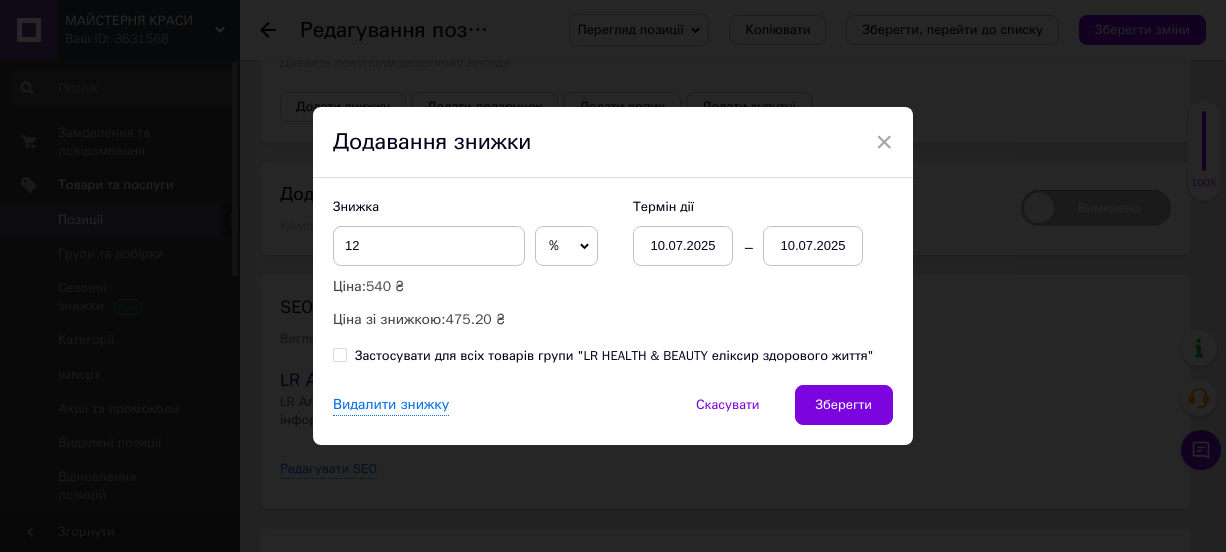 click 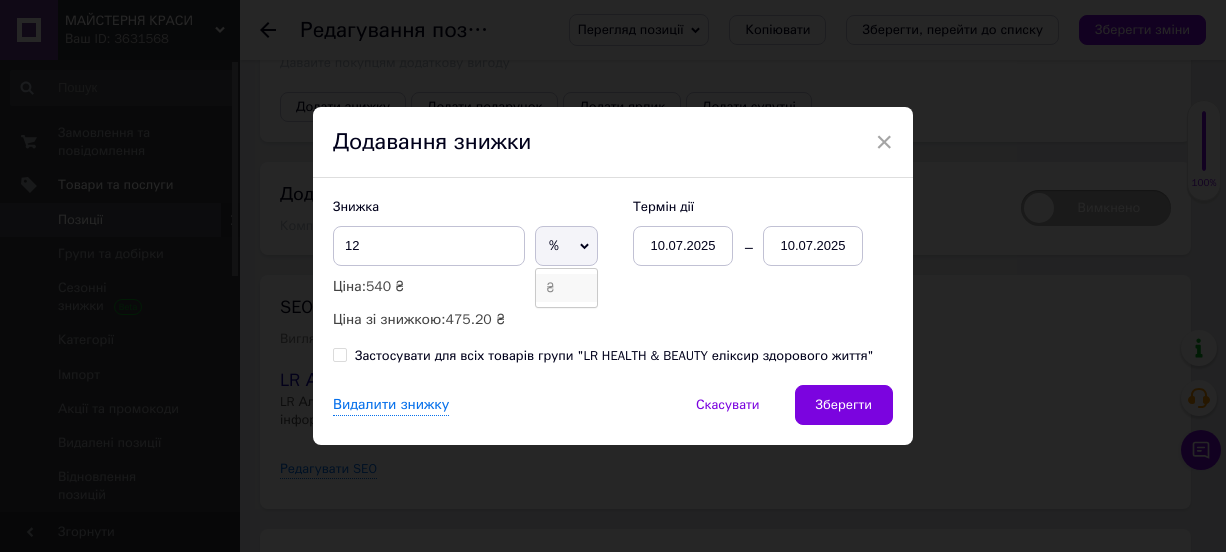 click on "₴" at bounding box center (566, 288) 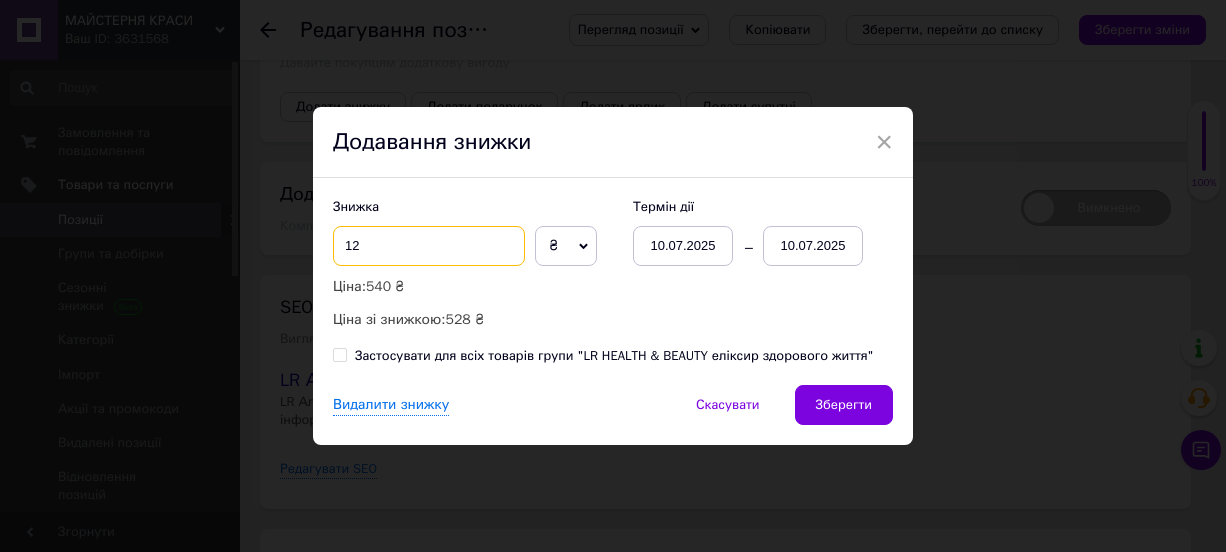 click on "12" at bounding box center [429, 246] 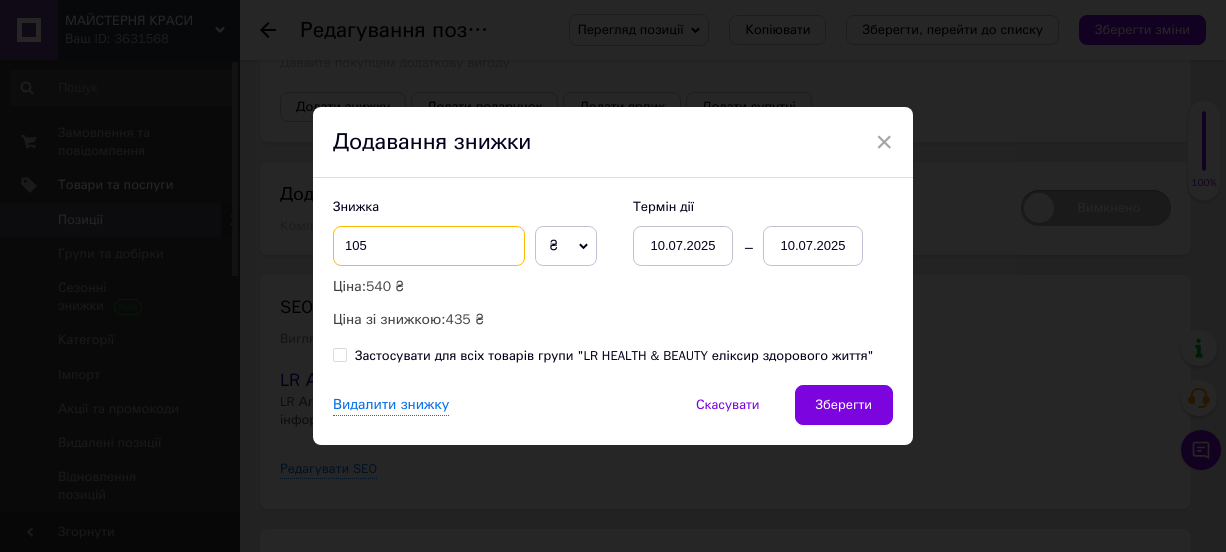 type on "105" 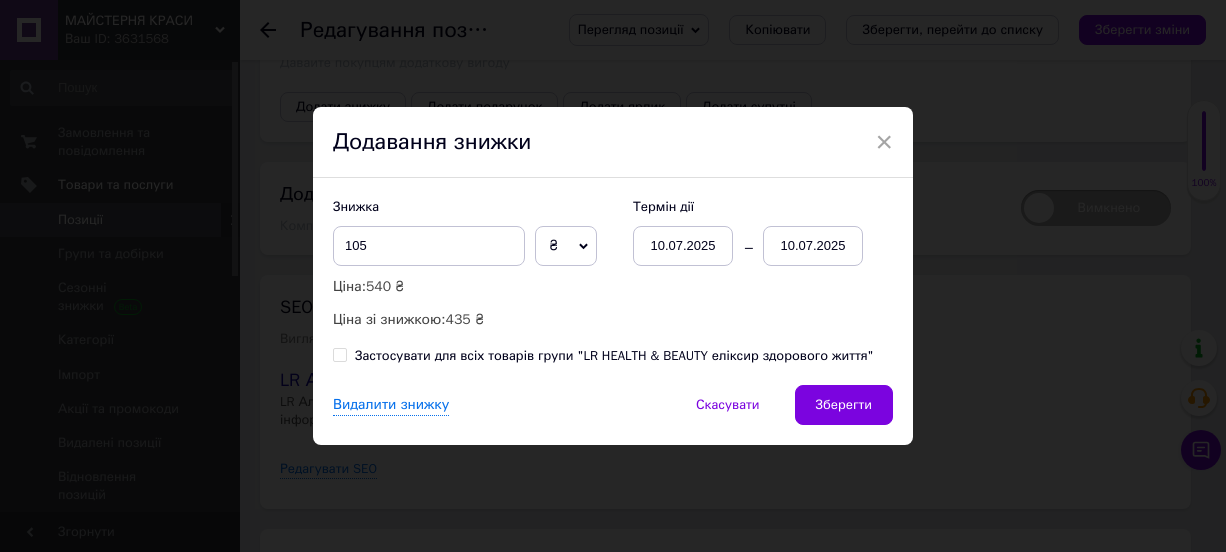 click on "10.07.2025" at bounding box center (813, 246) 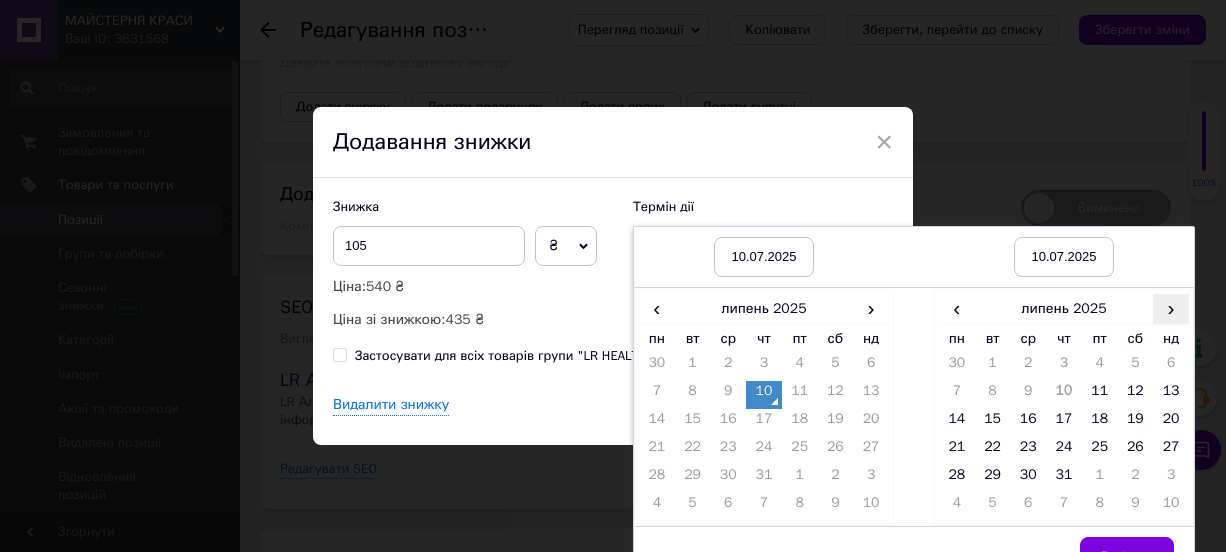 click on "›" at bounding box center [1171, 308] 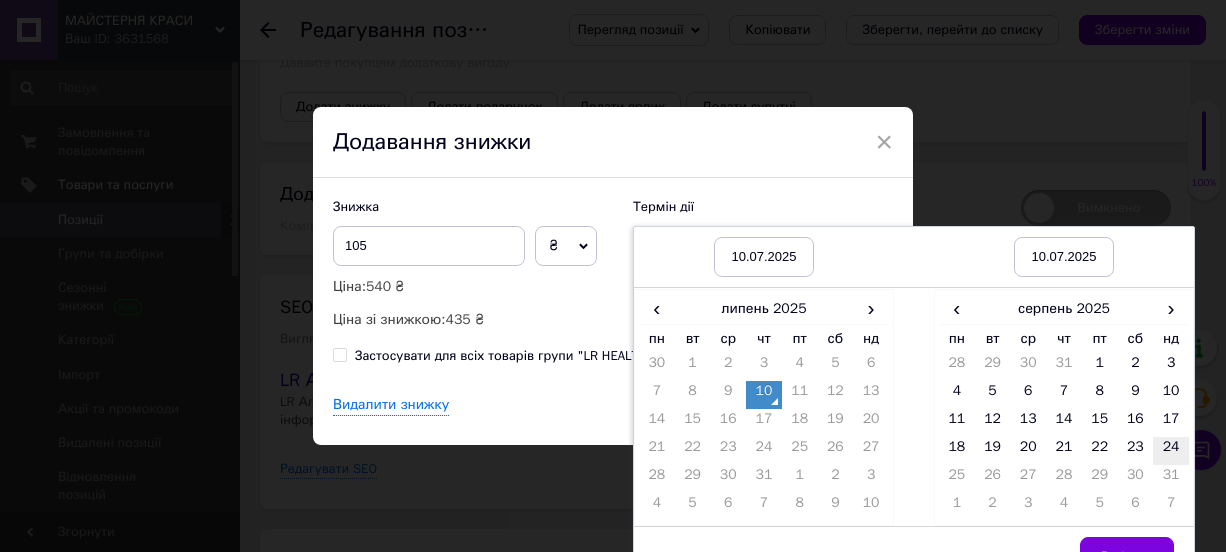 click on "24" at bounding box center (1171, 451) 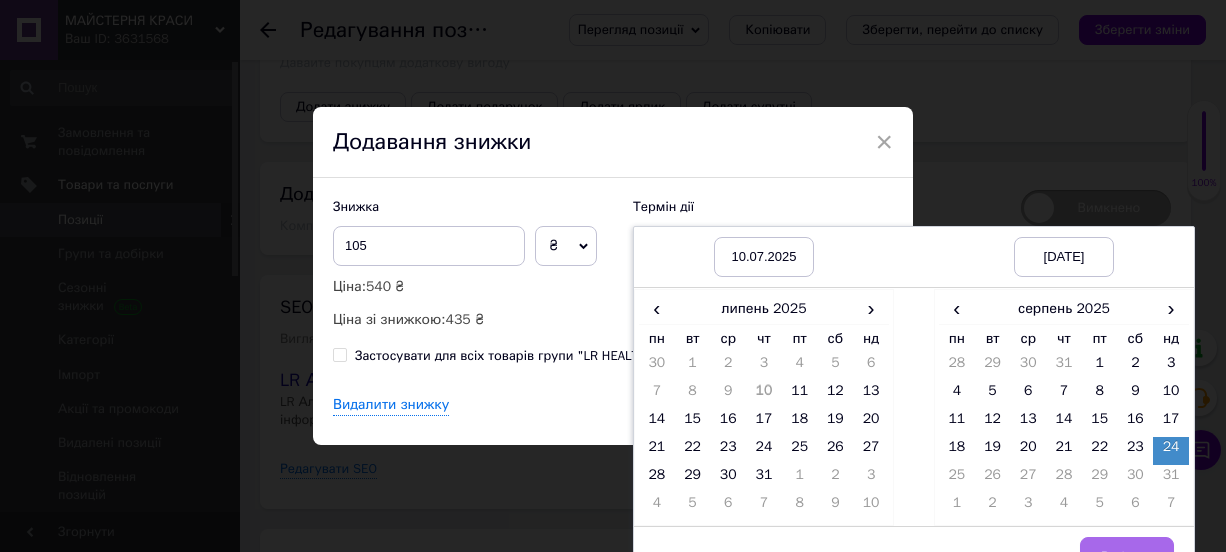click on "Вибрати" at bounding box center (1127, 557) 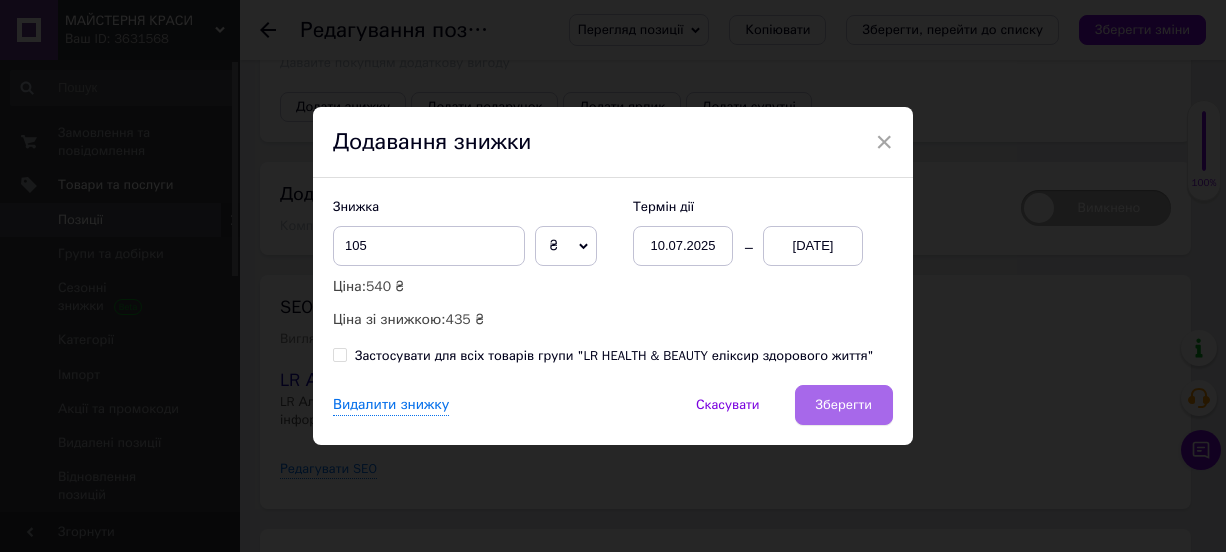 click on "Зберегти" at bounding box center (844, 405) 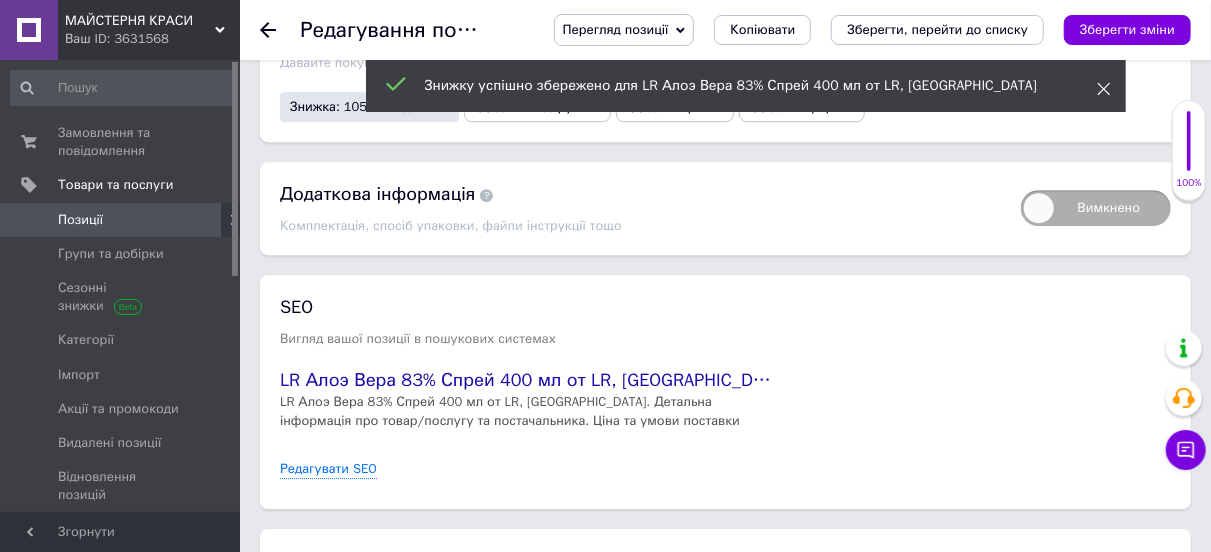 click 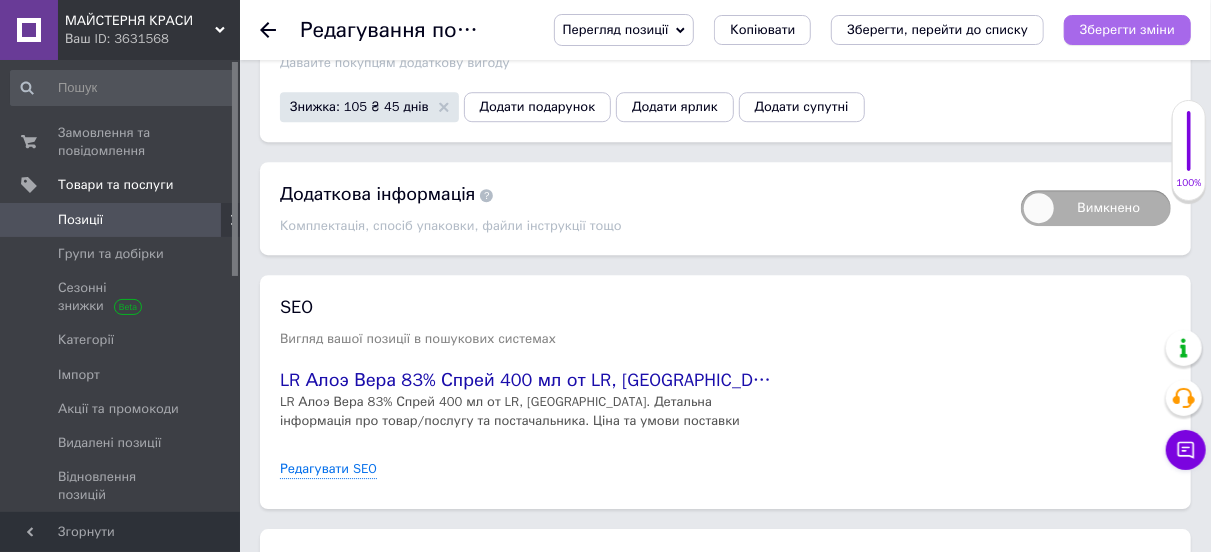 click on "Зберегти зміни" at bounding box center (1127, 29) 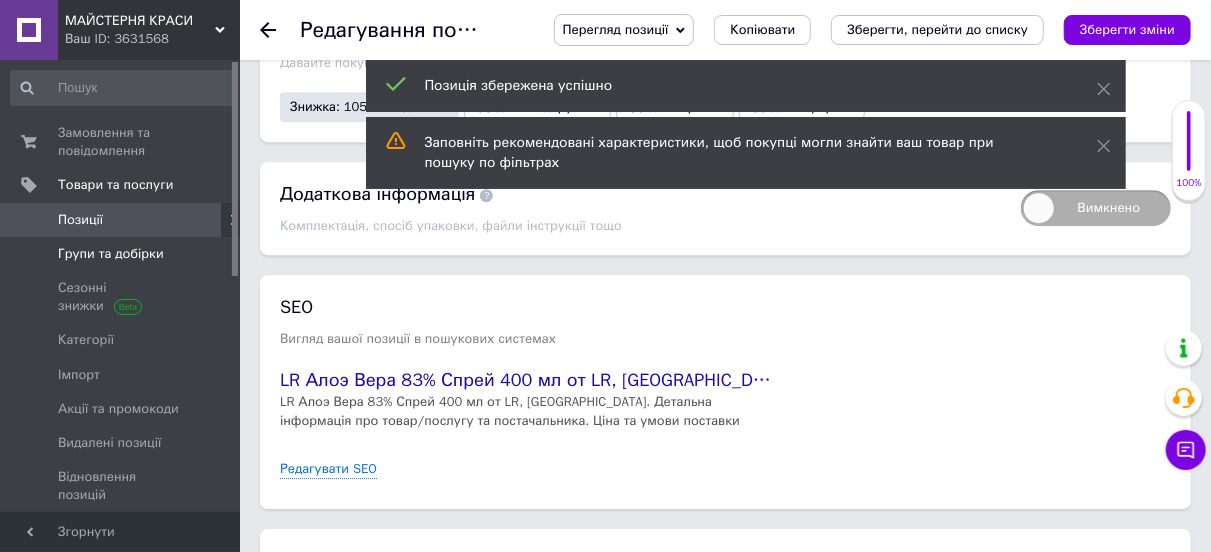 click on "Групи та добірки" at bounding box center (111, 254) 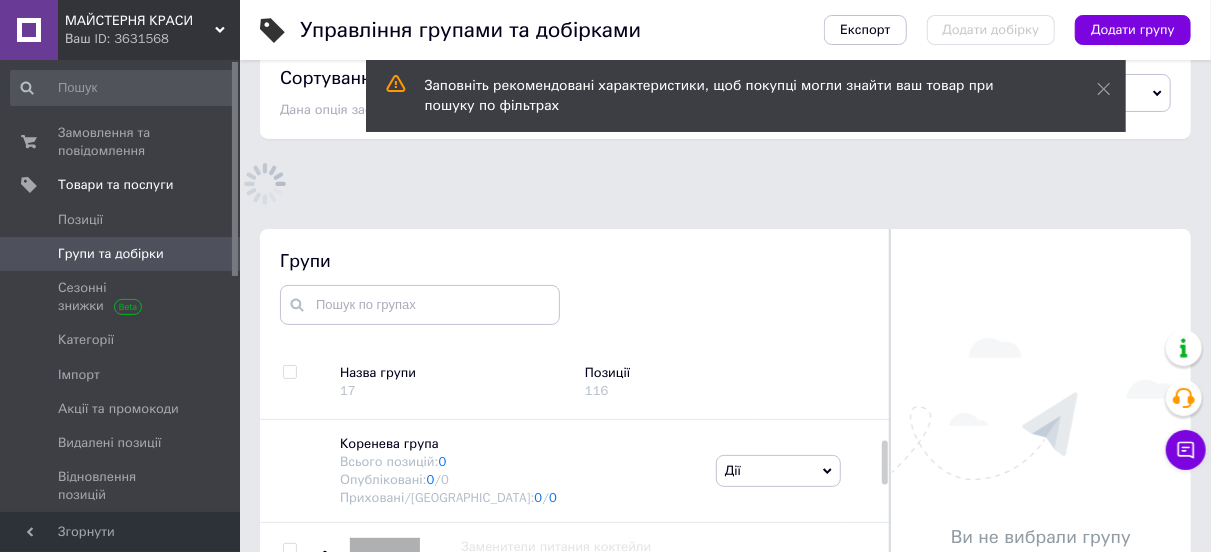scroll, scrollTop: 154, scrollLeft: 0, axis: vertical 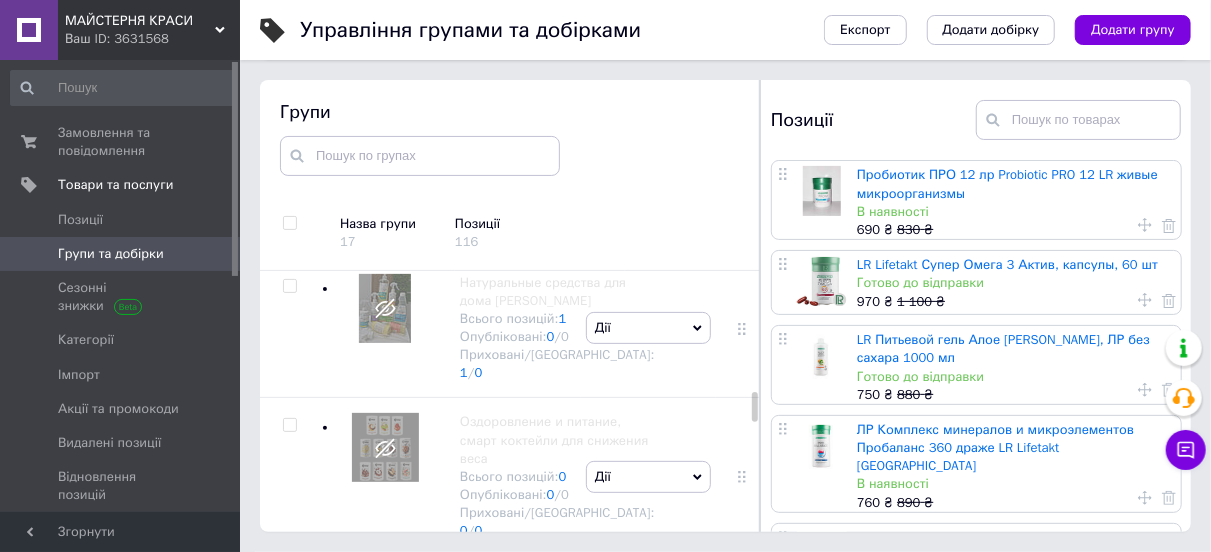 click on "Здоровое сбалансированное питание, контроль веса от компании  Choice" at bounding box center (551, 142) 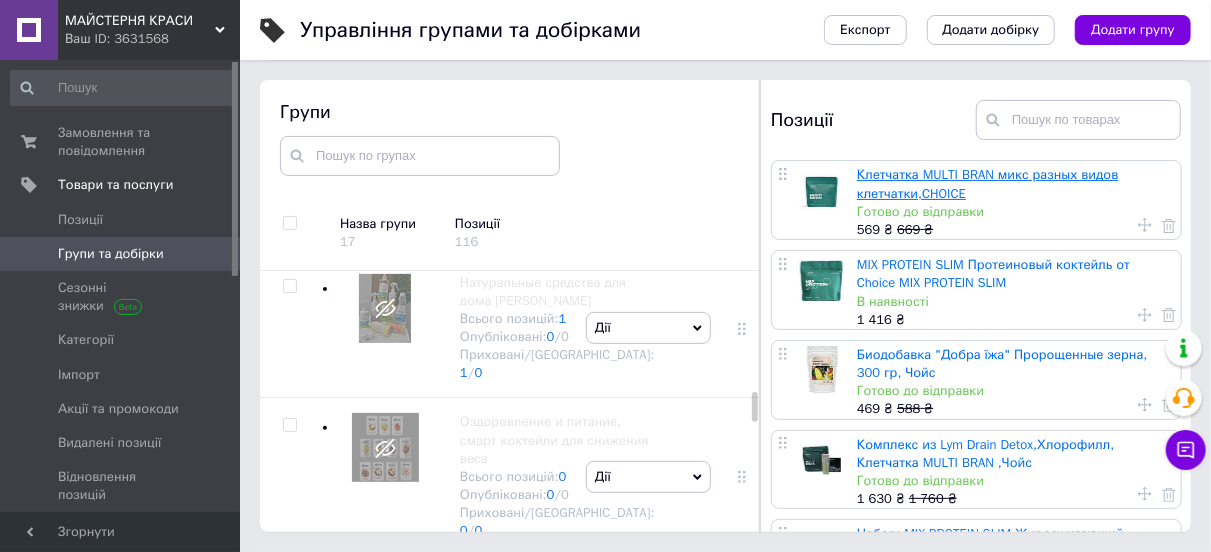 click on "Клетчатка MULTI BRAN  микс разных видов клетчатки,CHOICE" at bounding box center [988, 183] 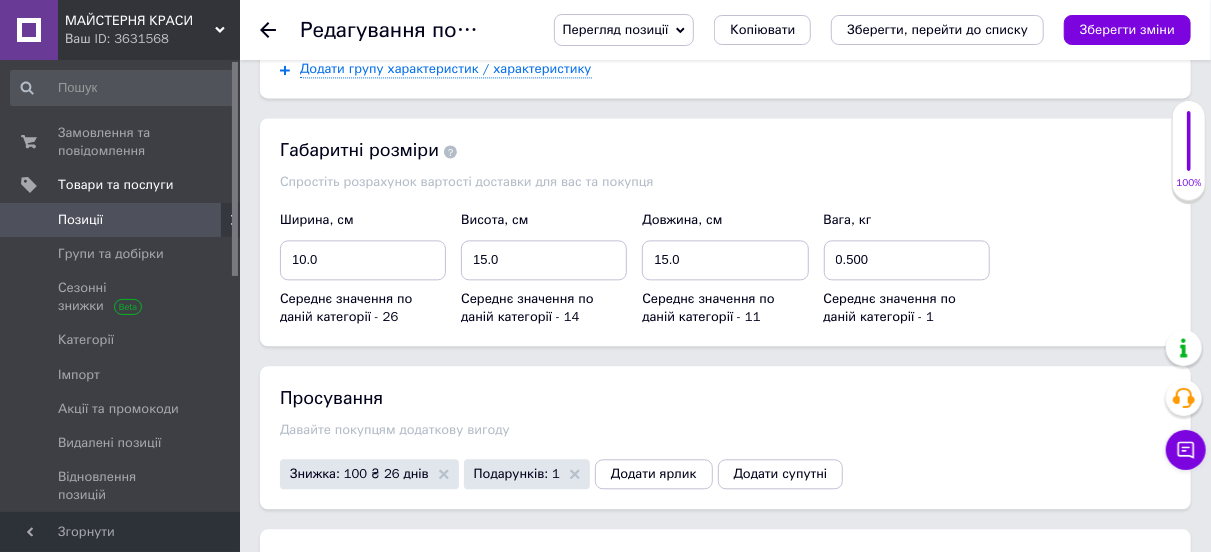 scroll, scrollTop: 2100, scrollLeft: 0, axis: vertical 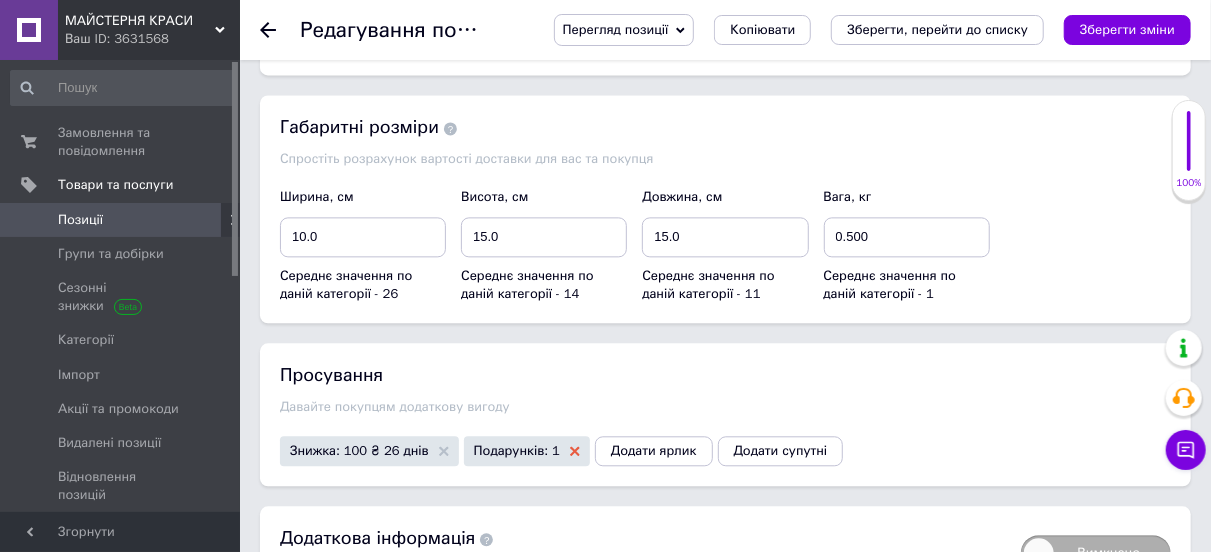 click 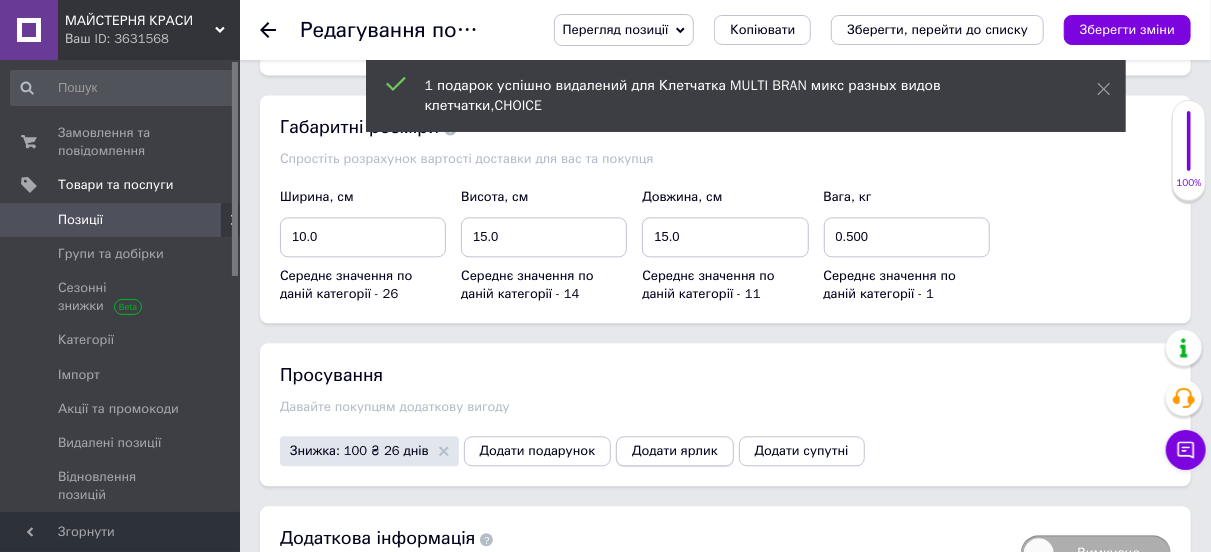 click on "Додати ярлик" at bounding box center (675, 451) 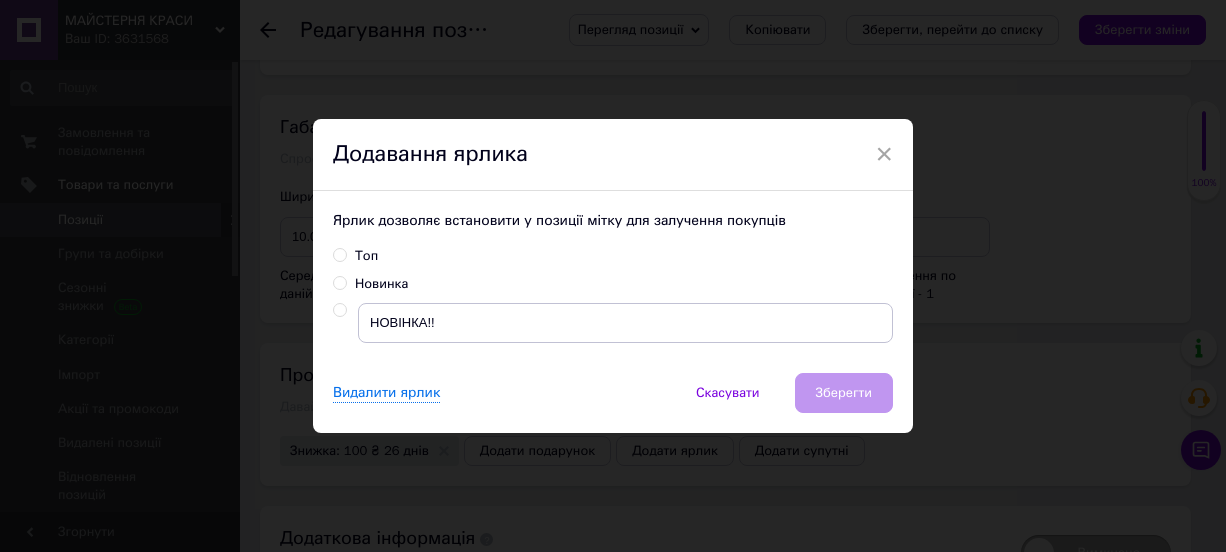 click on "Топ" at bounding box center [339, 254] 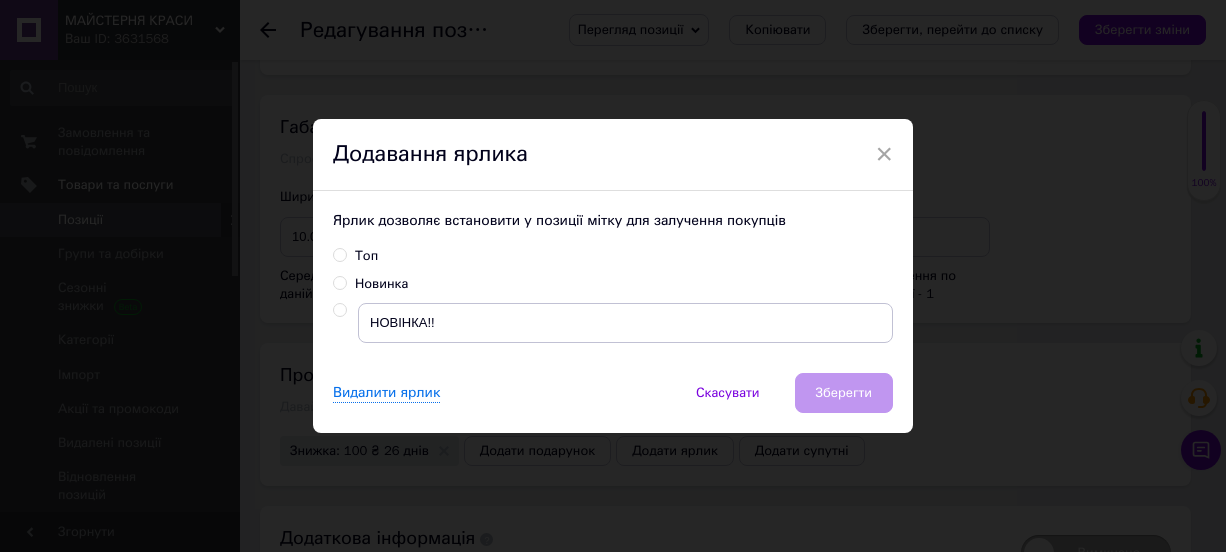 radio on "true" 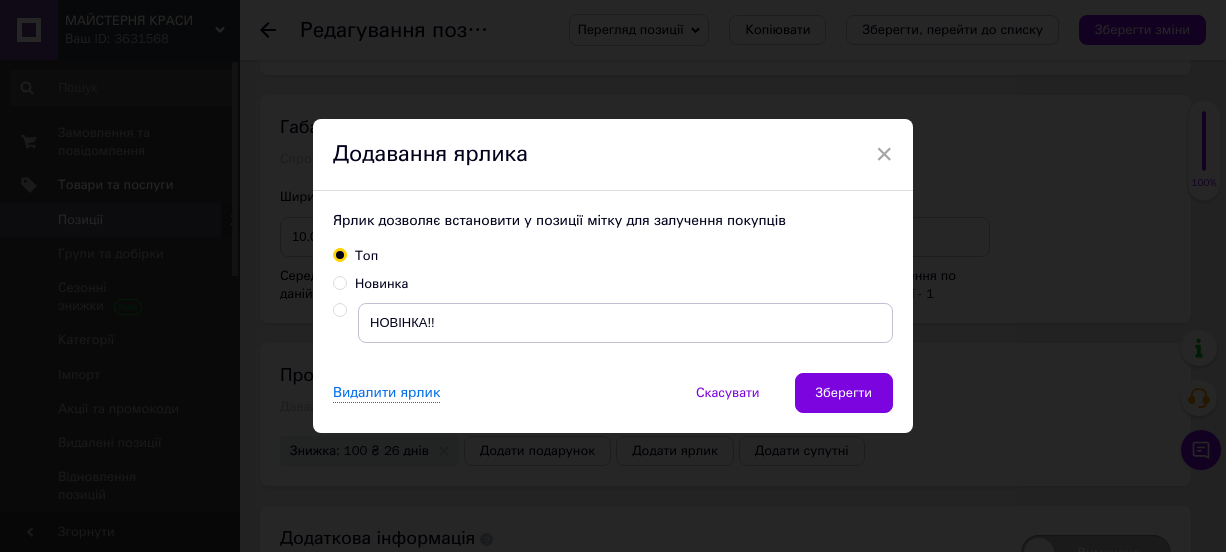 click on "Новинка" at bounding box center [339, 282] 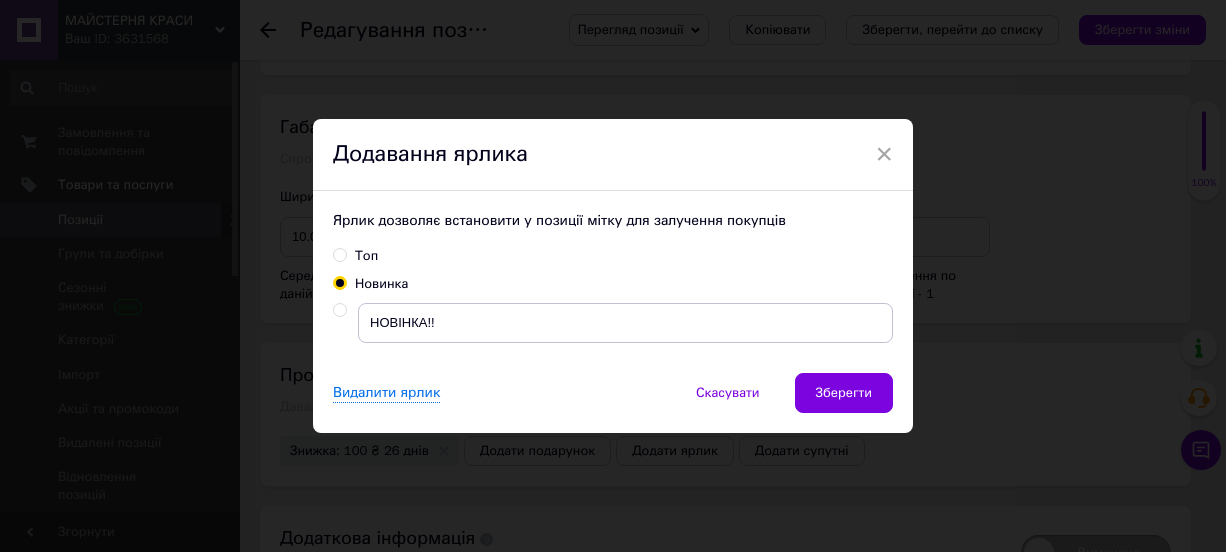 click on "Топ" at bounding box center (339, 254) 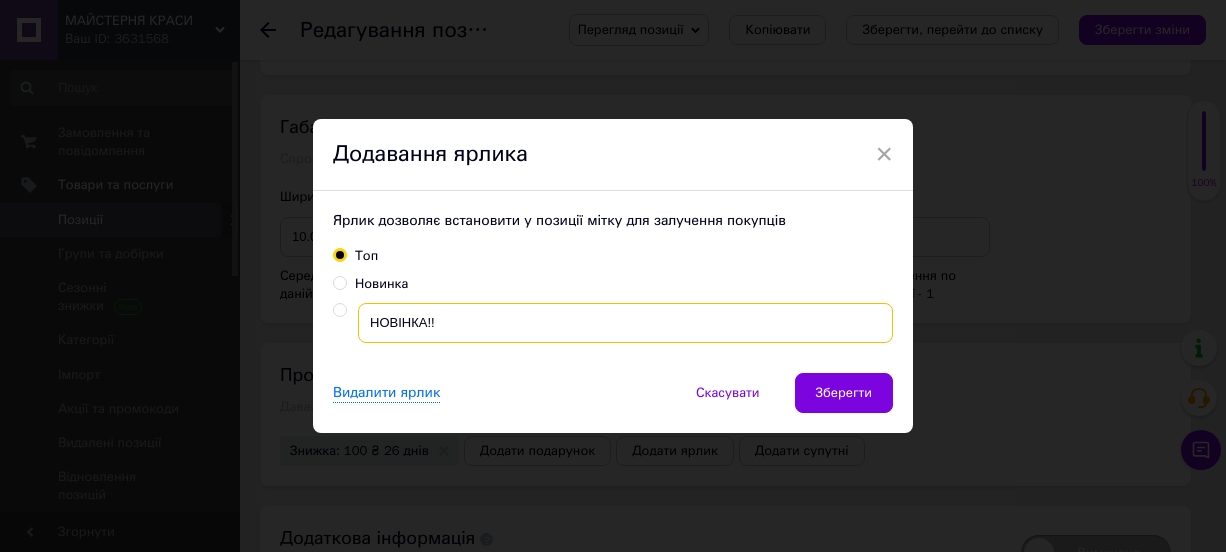 click on "НОВІНКА!!" at bounding box center (625, 323) 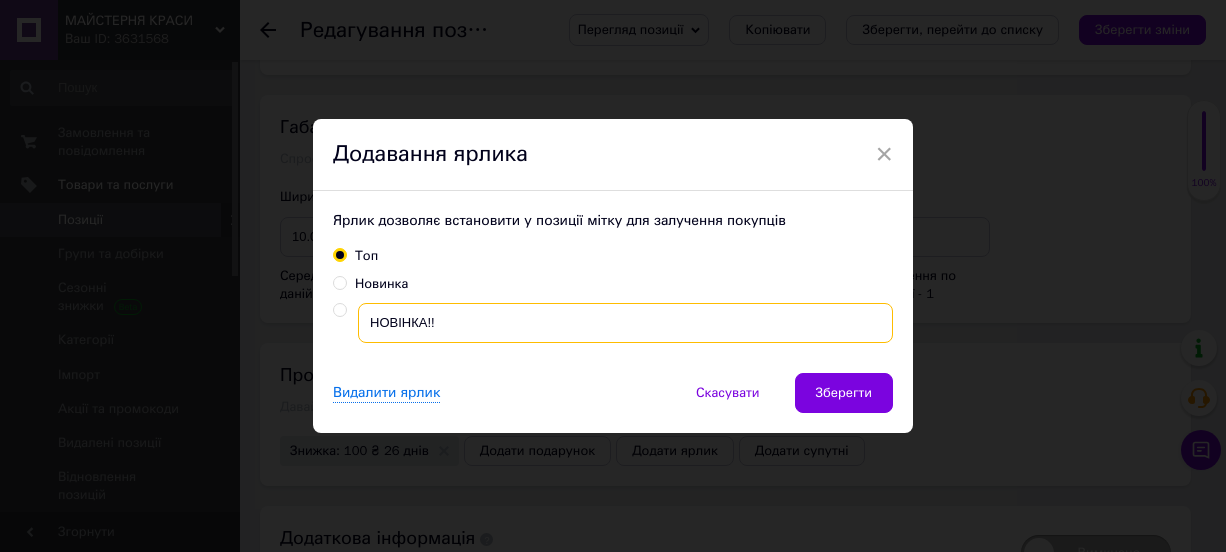 radio on "false" 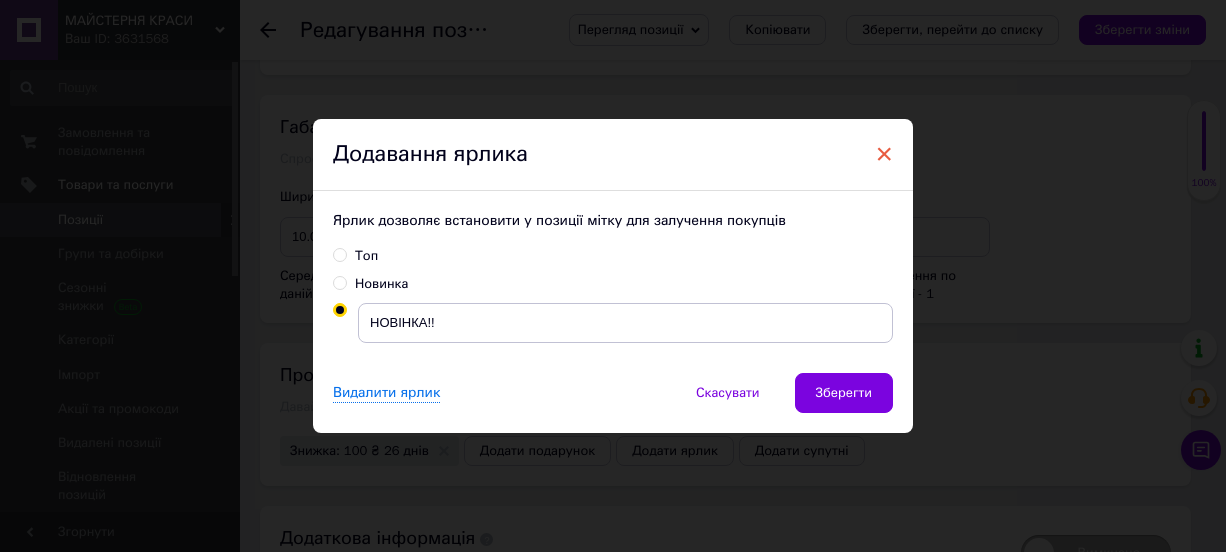 click on "×" at bounding box center [884, 154] 